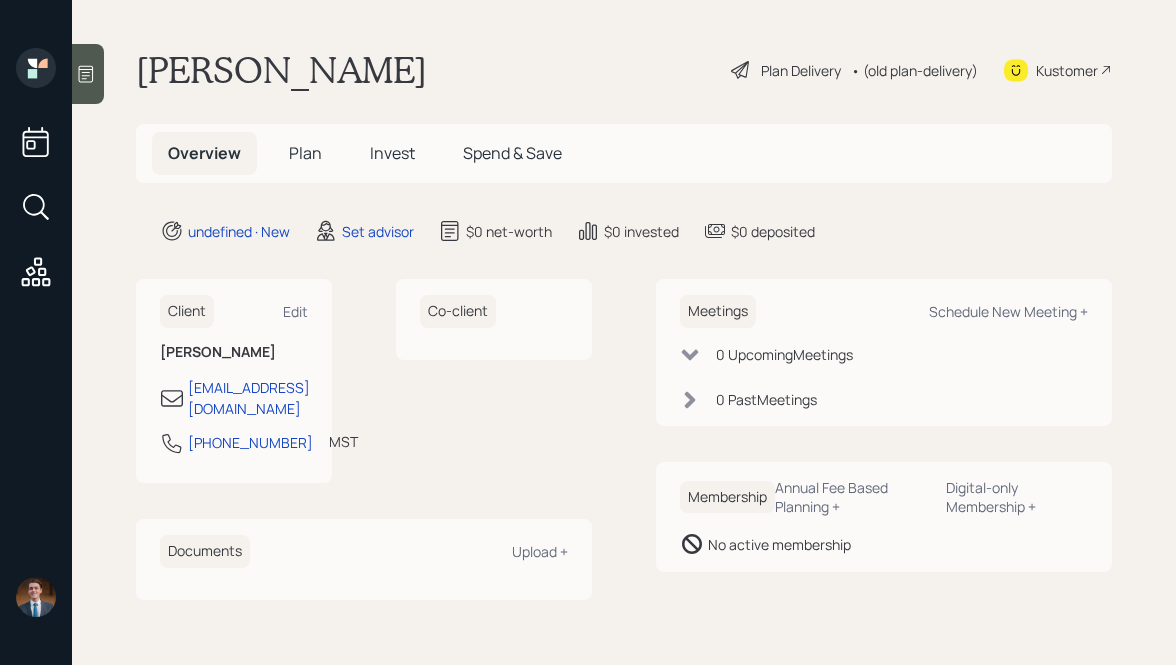 scroll, scrollTop: 0, scrollLeft: 0, axis: both 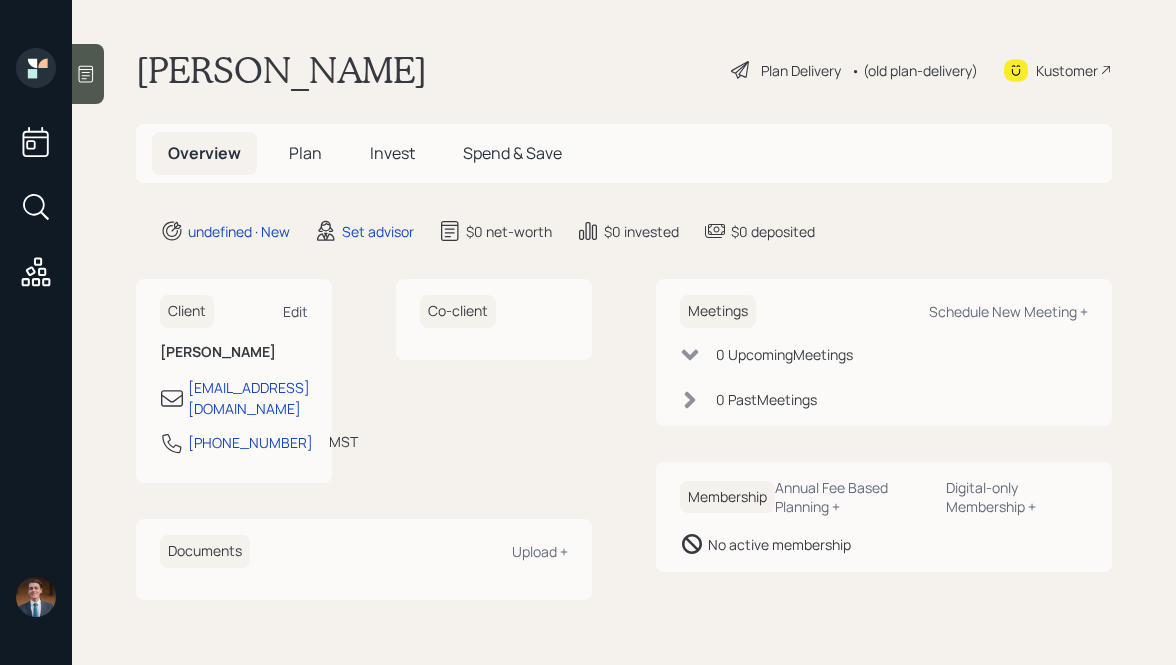 click on "Edit" at bounding box center (295, 311) 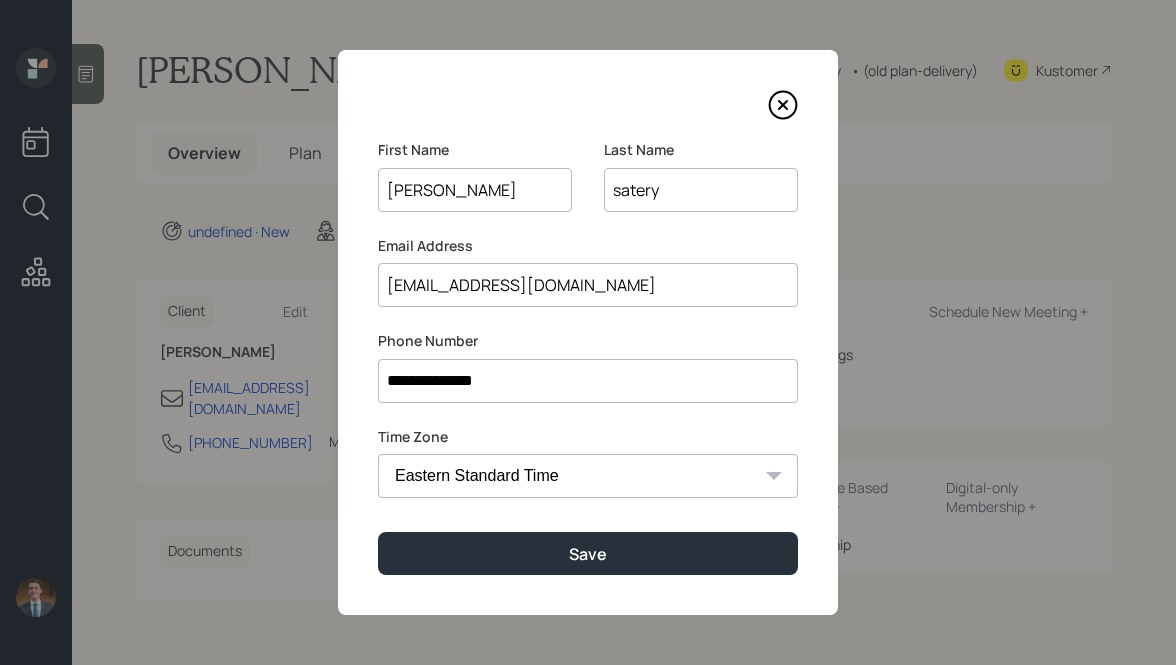 click on "satery" at bounding box center (701, 190) 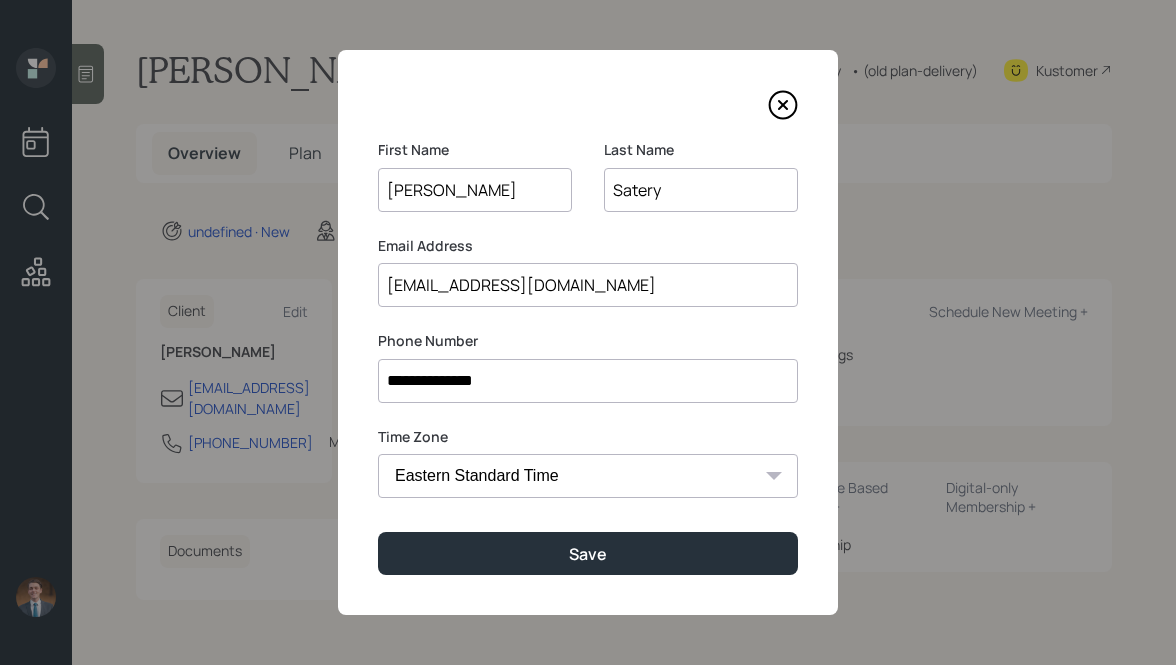 type on "Satery" 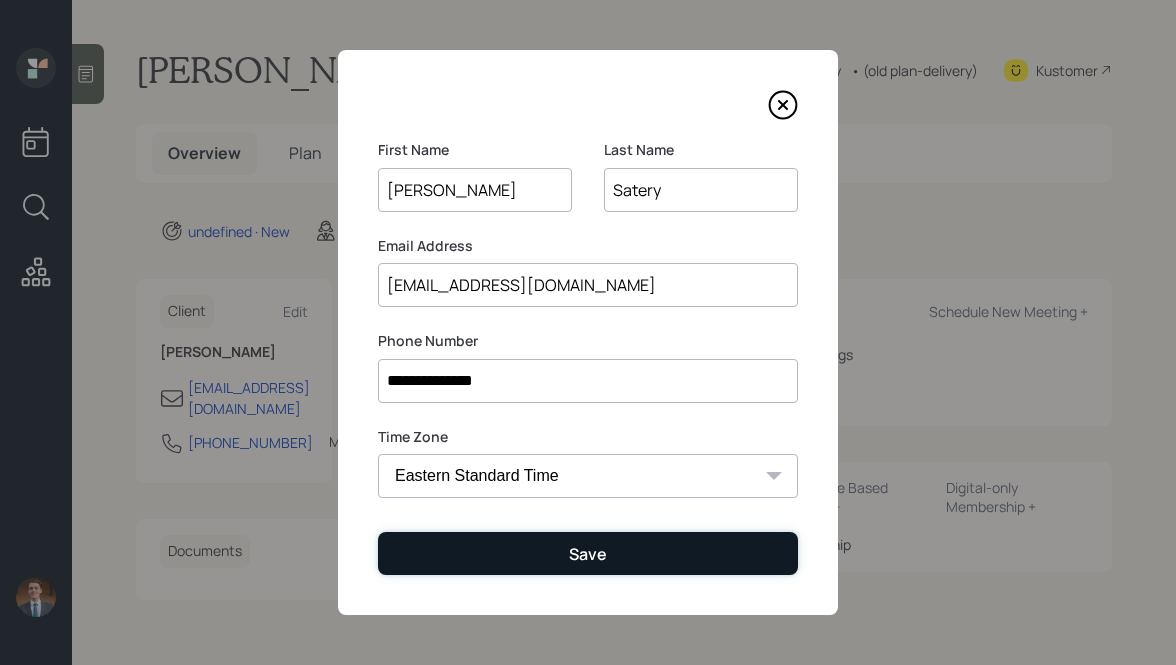 click on "Save" at bounding box center (588, 554) 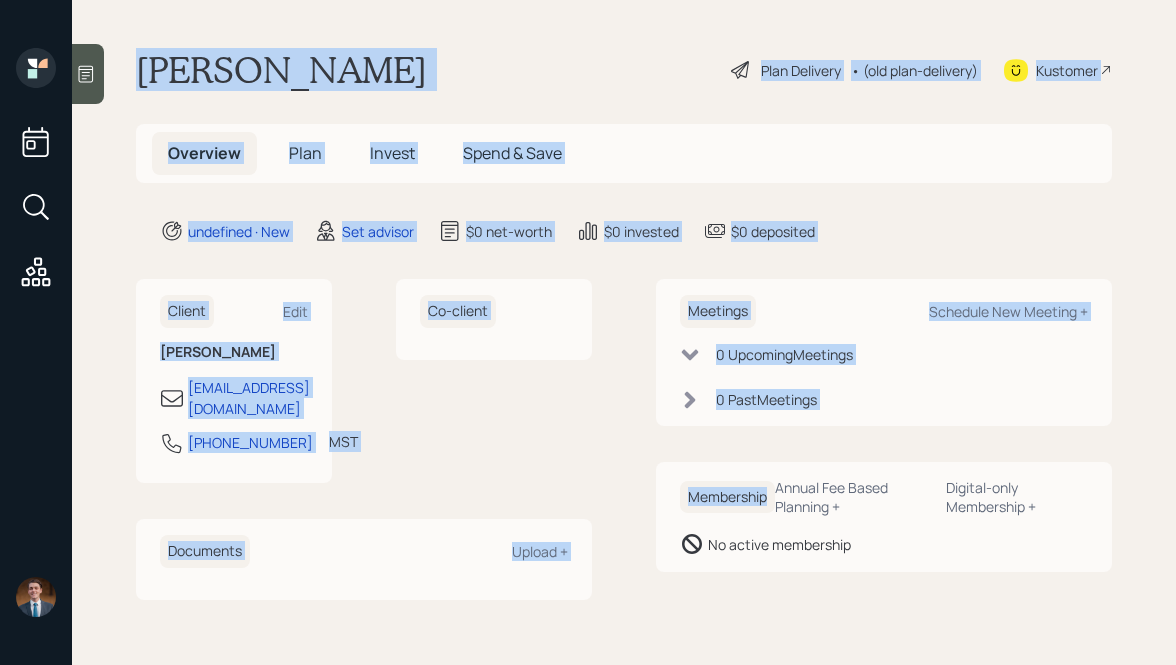 drag, startPoint x: 137, startPoint y: 66, endPoint x: 646, endPoint y: 514, distance: 678.07446 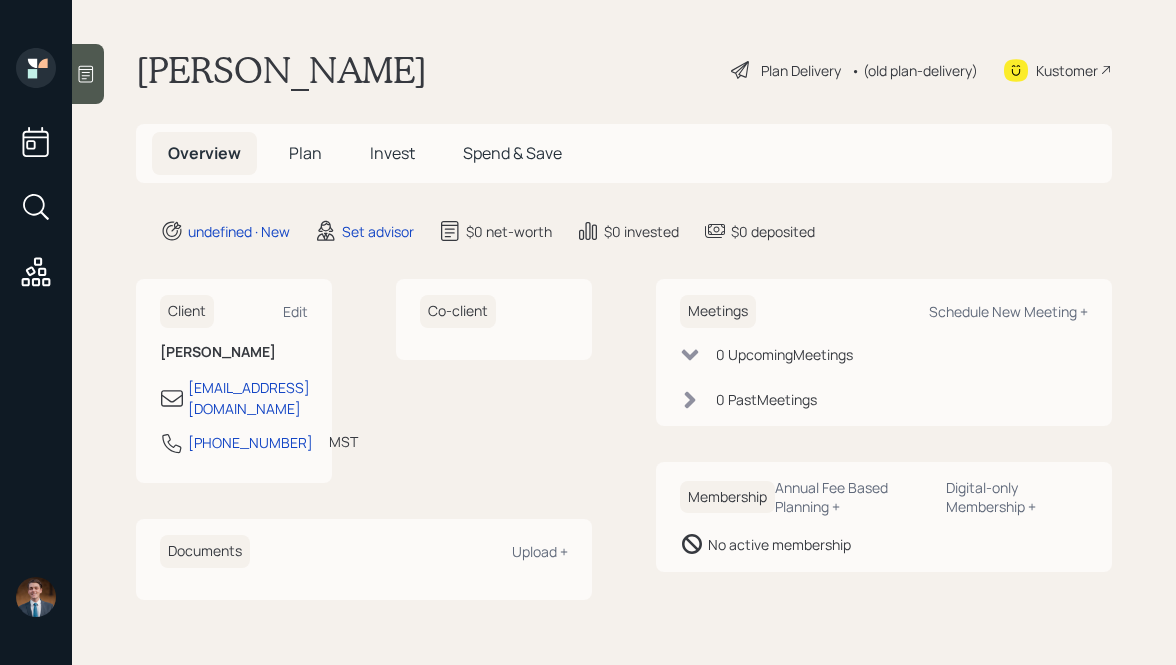 click on "[PERSON_NAME] Plan Delivery • (old plan-delivery) Kustomer Overview Plan Invest Spend & Save undefined ·
New Set advisor $0 net-worth $0 invested $0 deposited Client Edit [PERSON_NAME] [EMAIL_ADDRESS][DOMAIN_NAME] [PHONE_NUMBER] MST Currently 11:47 AM Co-client Documents Upload + Meetings Schedule New Meeting + 0   Upcoming  Meeting s 0   Past  Meeting s Membership Annual Fee Based Planning + Digital-only Membership + No active membership" at bounding box center (624, 332) 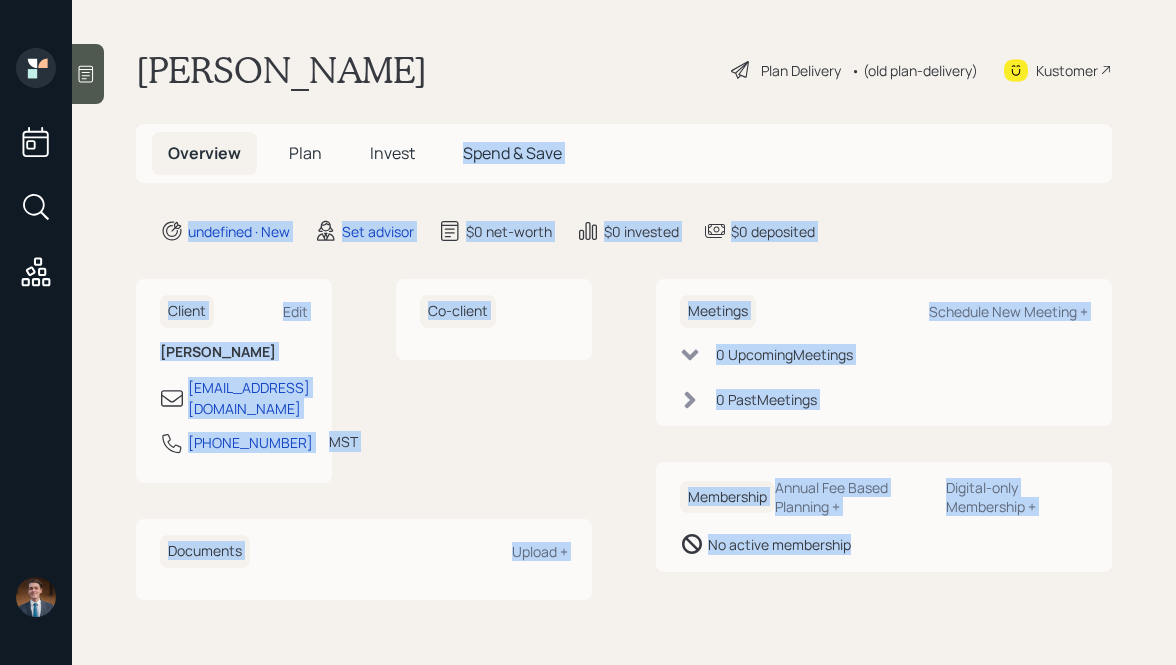drag, startPoint x: 938, startPoint y: 609, endPoint x: 501, endPoint y: 16, distance: 736.6261 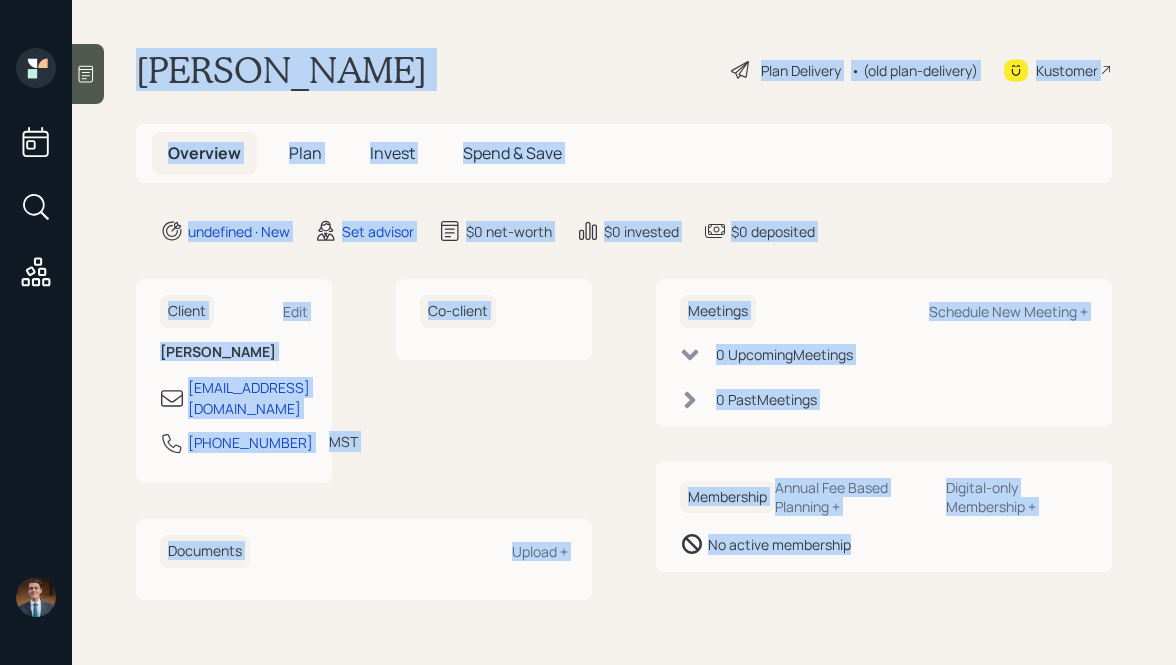 click on "[PERSON_NAME] Plan Delivery • (old plan-delivery) Kustomer" at bounding box center [624, 70] 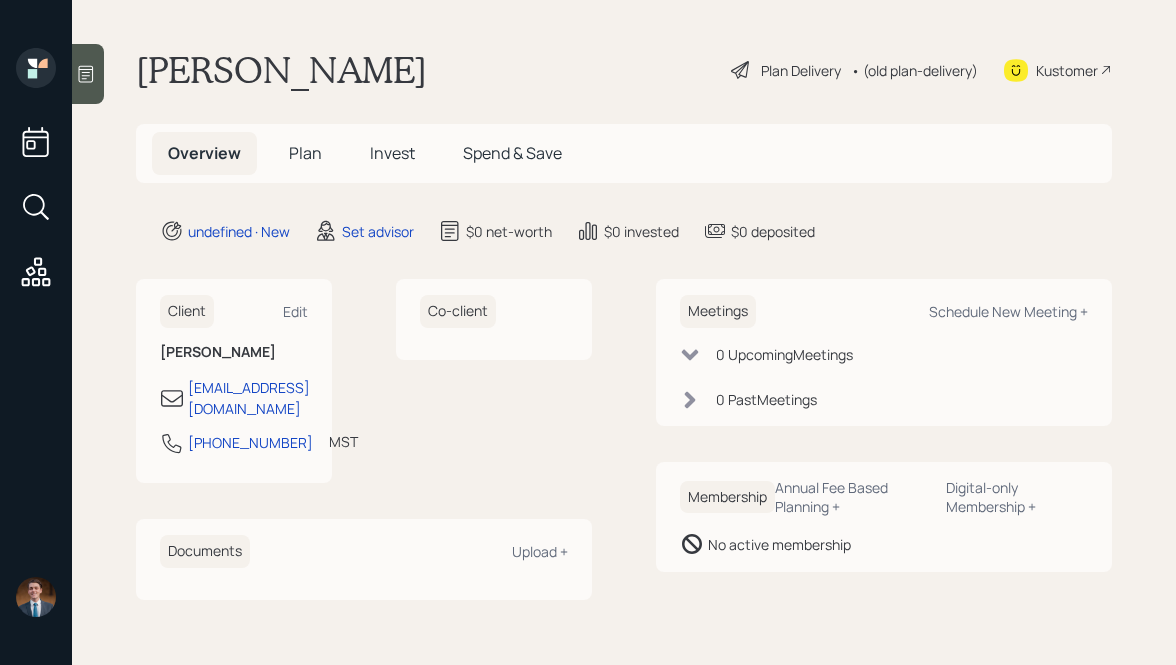 click 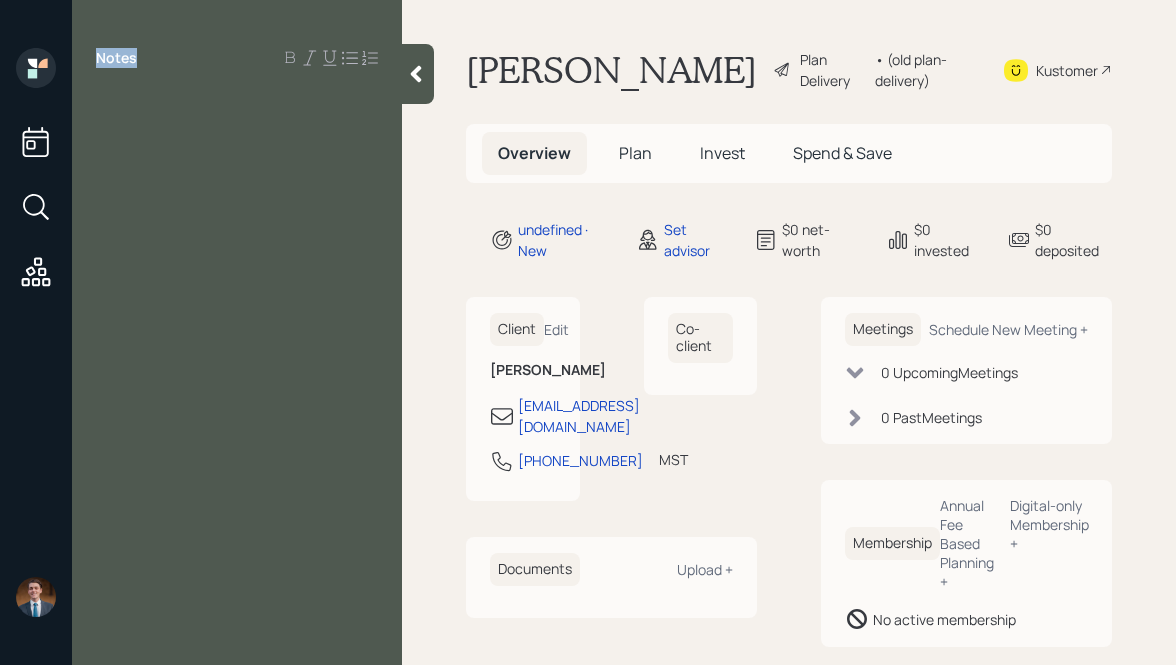 drag, startPoint x: 143, startPoint y: 58, endPoint x: 80, endPoint y: 51, distance: 63.387695 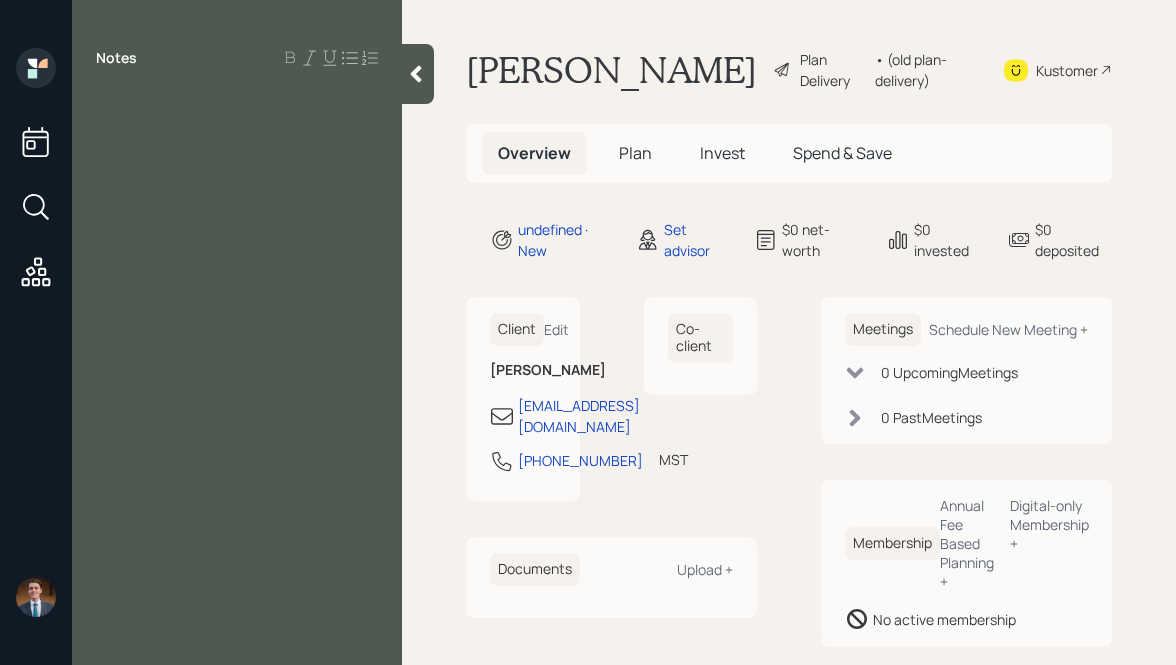 click at bounding box center [237, 103] 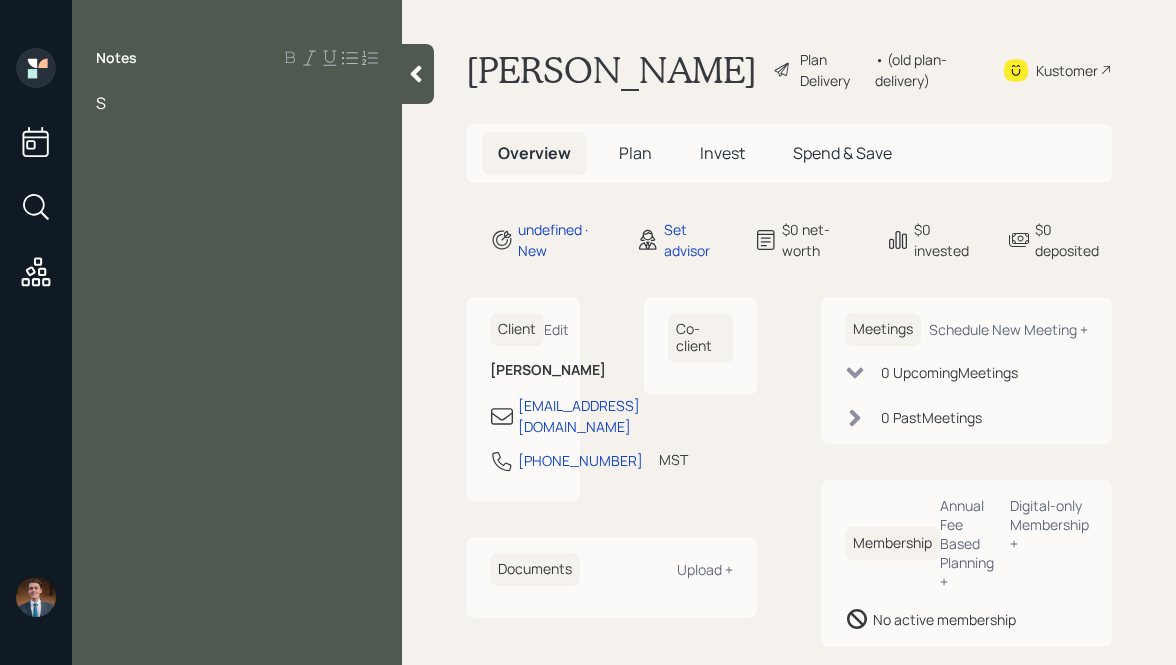 type 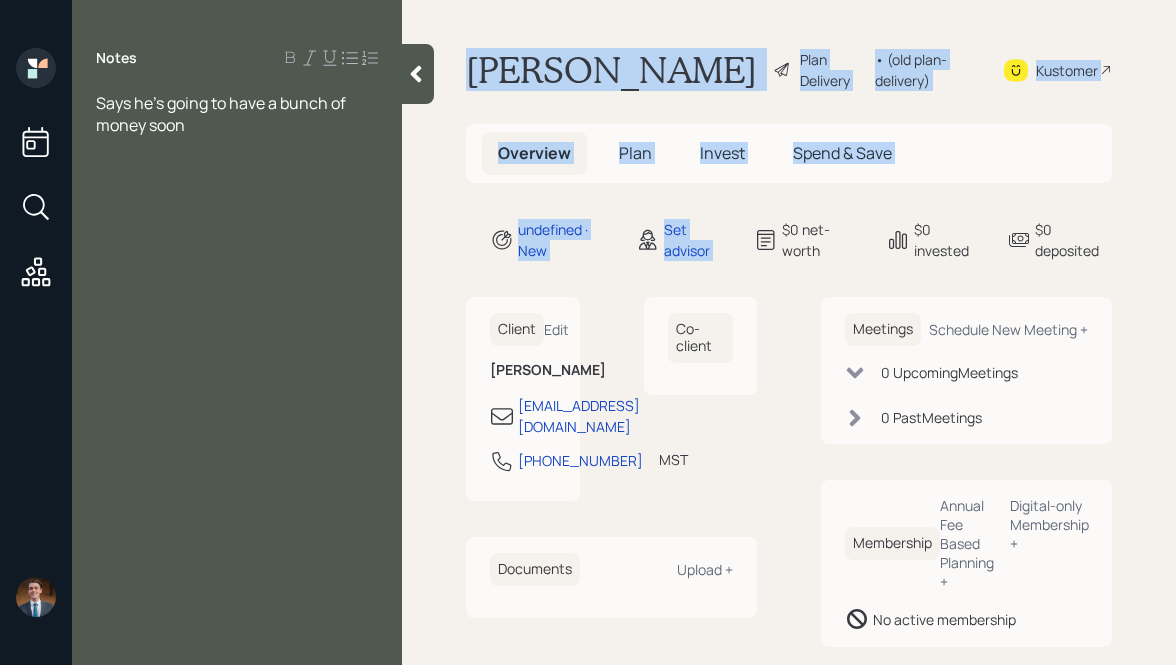 drag, startPoint x: 466, startPoint y: 65, endPoint x: 771, endPoint y: 223, distance: 343.49527 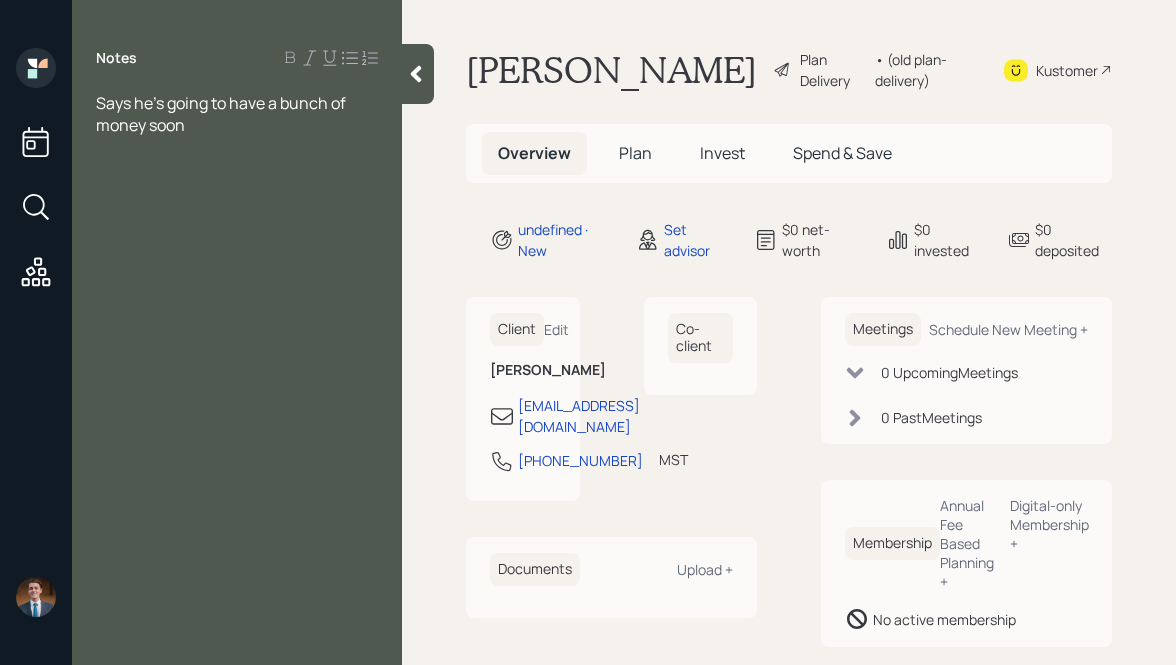 click on "undefined ·
New Set advisor $0 net-worth $0 invested $0 deposited" at bounding box center (801, 240) 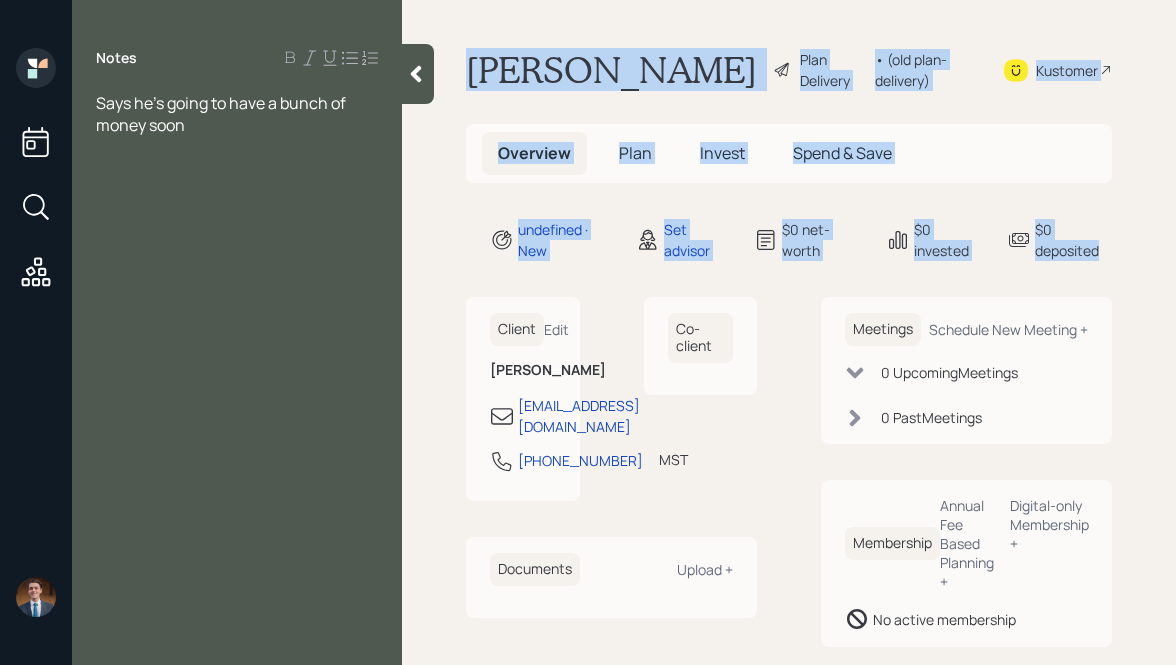drag, startPoint x: 1107, startPoint y: 260, endPoint x: 667, endPoint y: 10, distance: 506.06323 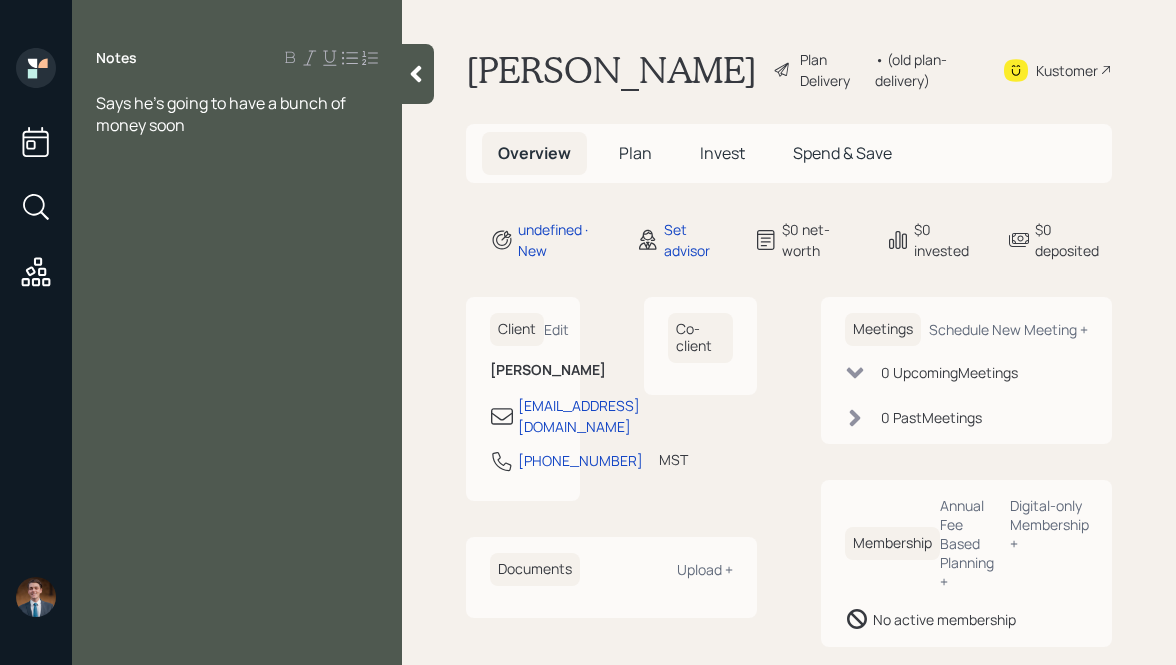 click at bounding box center (237, 147) 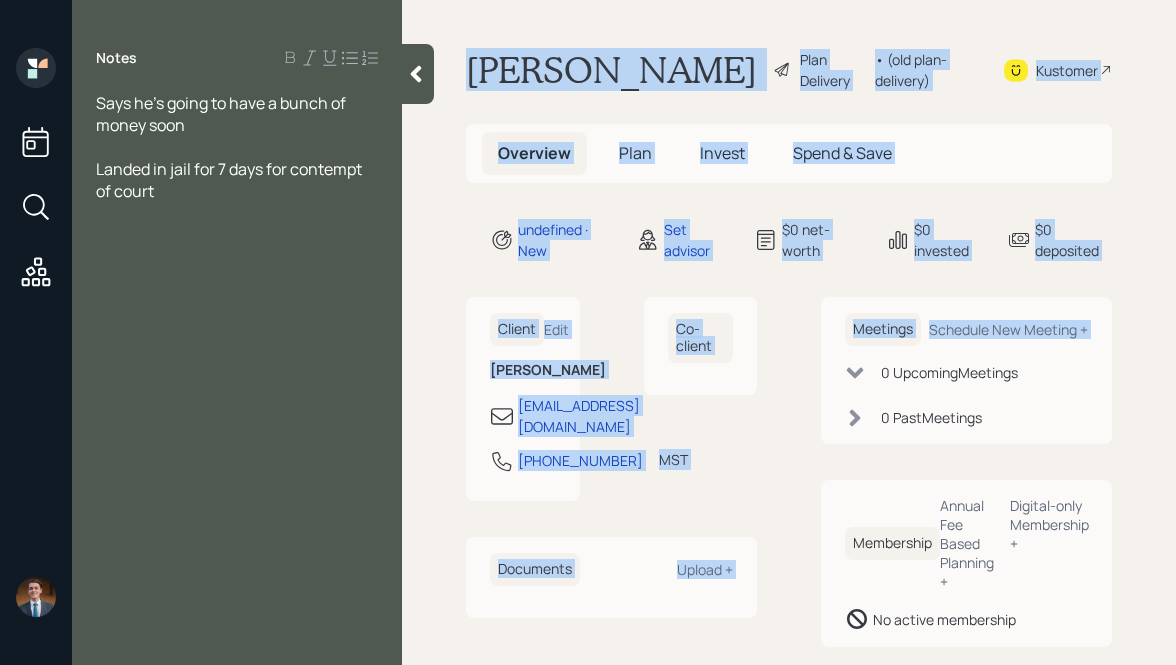drag, startPoint x: 461, startPoint y: 56, endPoint x: 851, endPoint y: 385, distance: 510.2362 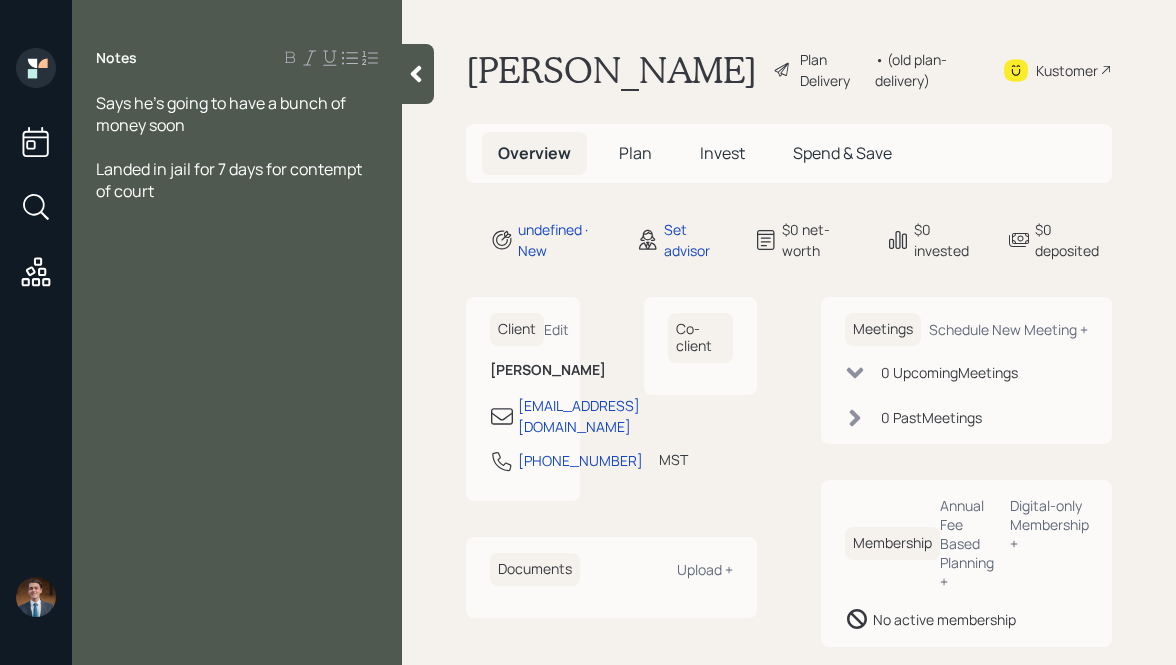 click on "Meetings Schedule New Meeting + 0   Upcoming  Meeting s 0   Past  Meeting s Membership Annual Fee Based Planning + Digital-only Membership + No active membership" at bounding box center (966, 472) 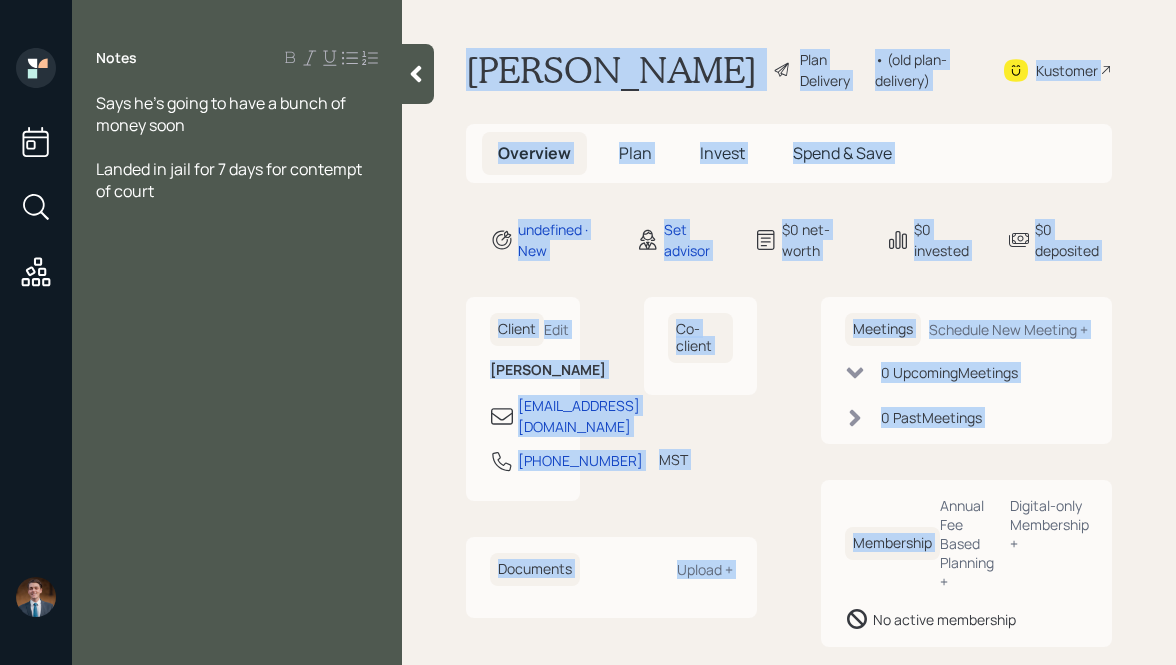 drag, startPoint x: 999, startPoint y: 463, endPoint x: 553, endPoint y: -24, distance: 660.3673 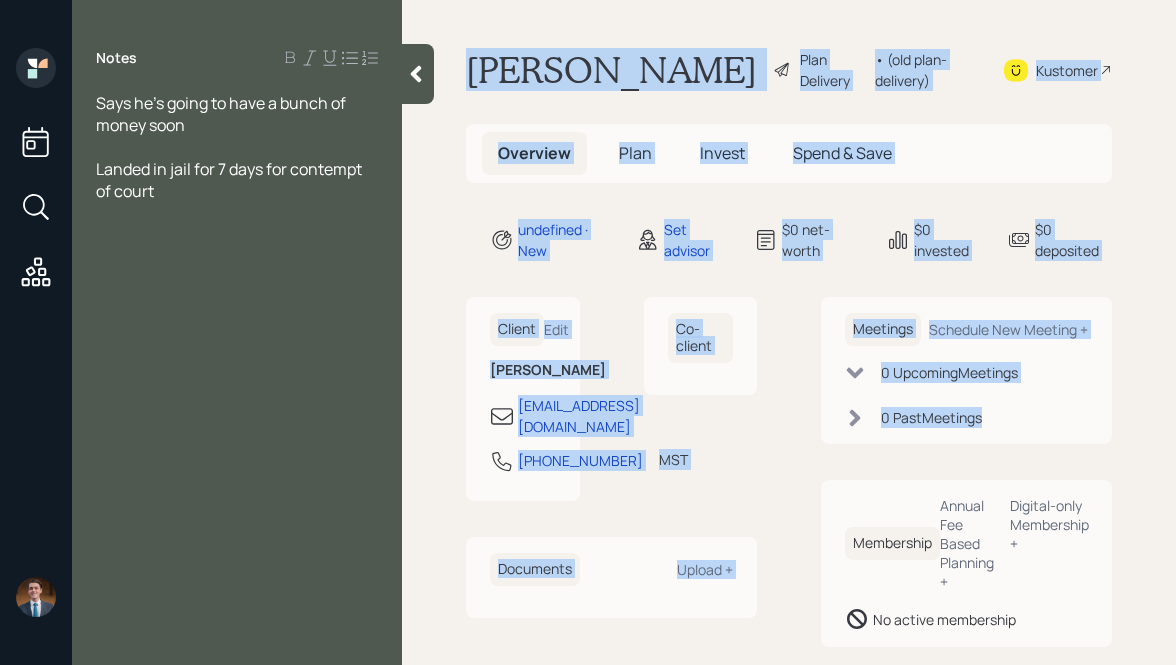 drag, startPoint x: 467, startPoint y: 56, endPoint x: 990, endPoint y: 456, distance: 658.4292 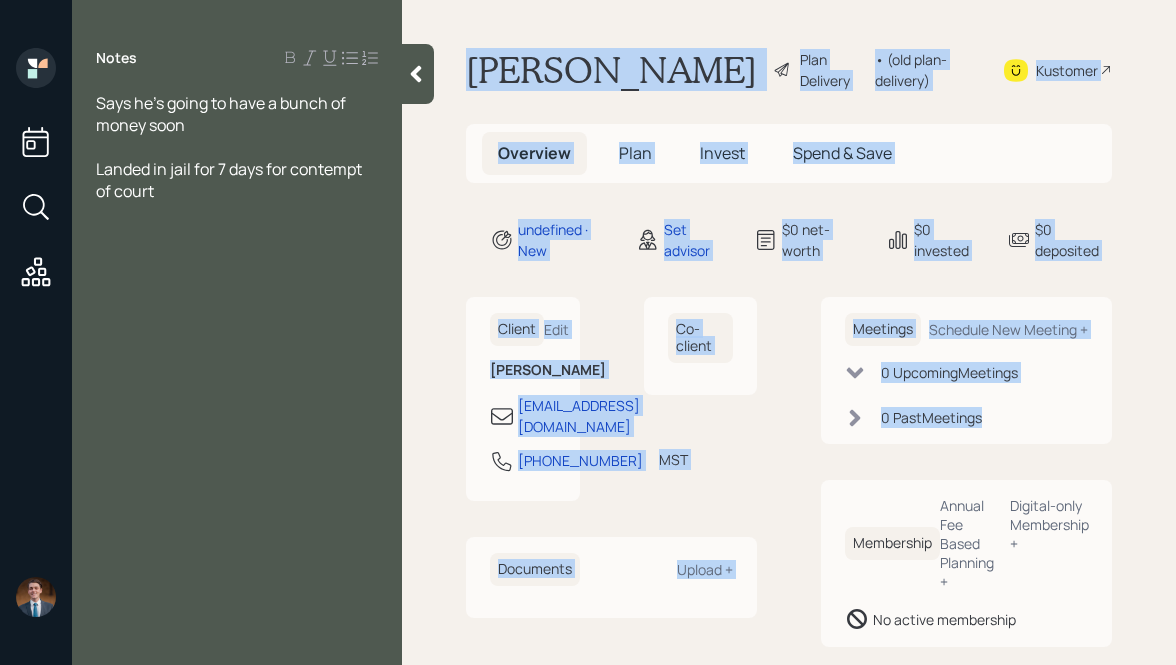 drag, startPoint x: 1051, startPoint y: 458, endPoint x: 615, endPoint y: 13, distance: 622.9936 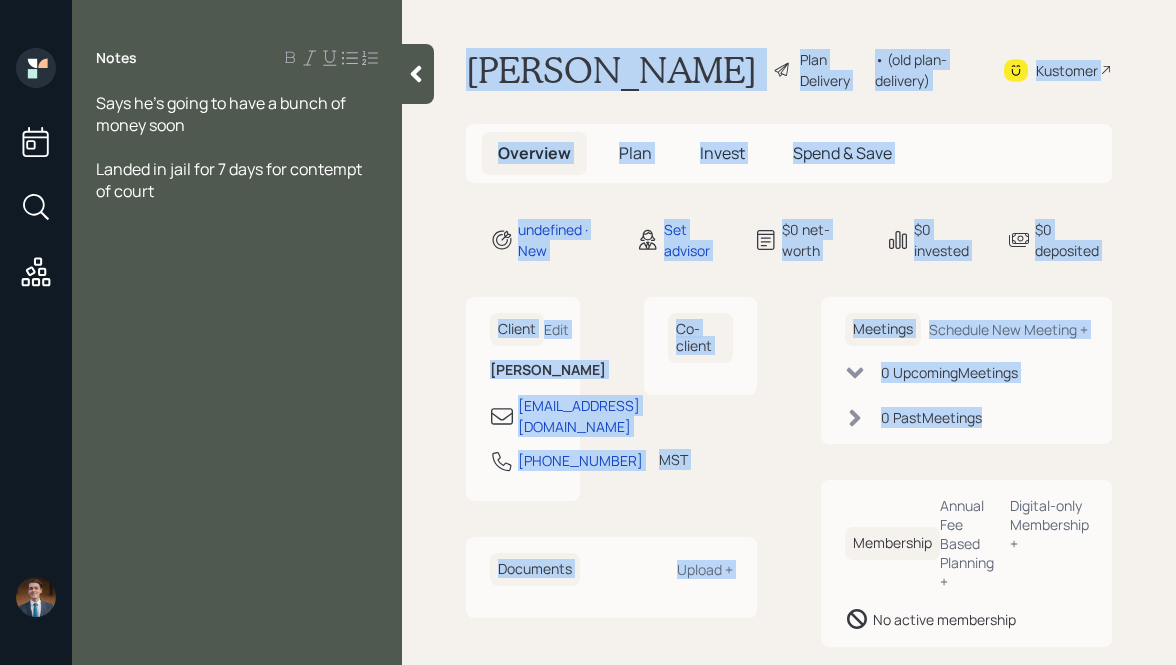 drag, startPoint x: 463, startPoint y: 58, endPoint x: 999, endPoint y: 448, distance: 662.8695 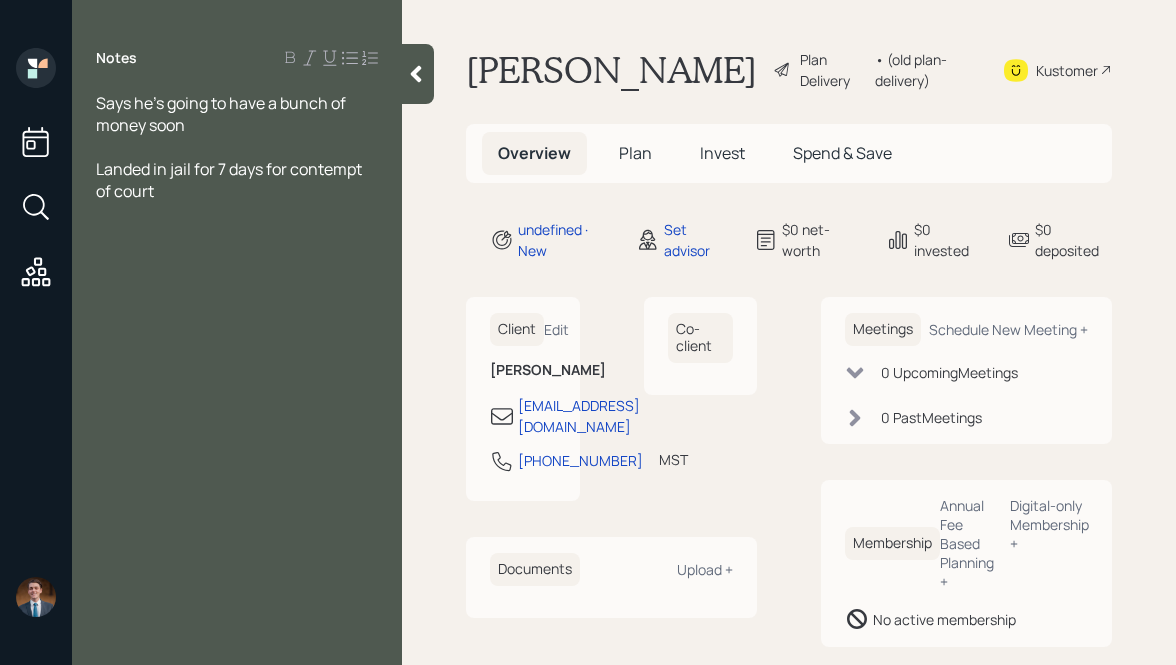 click on "Says he's going to have a bunch of money soon" at bounding box center [222, 114] 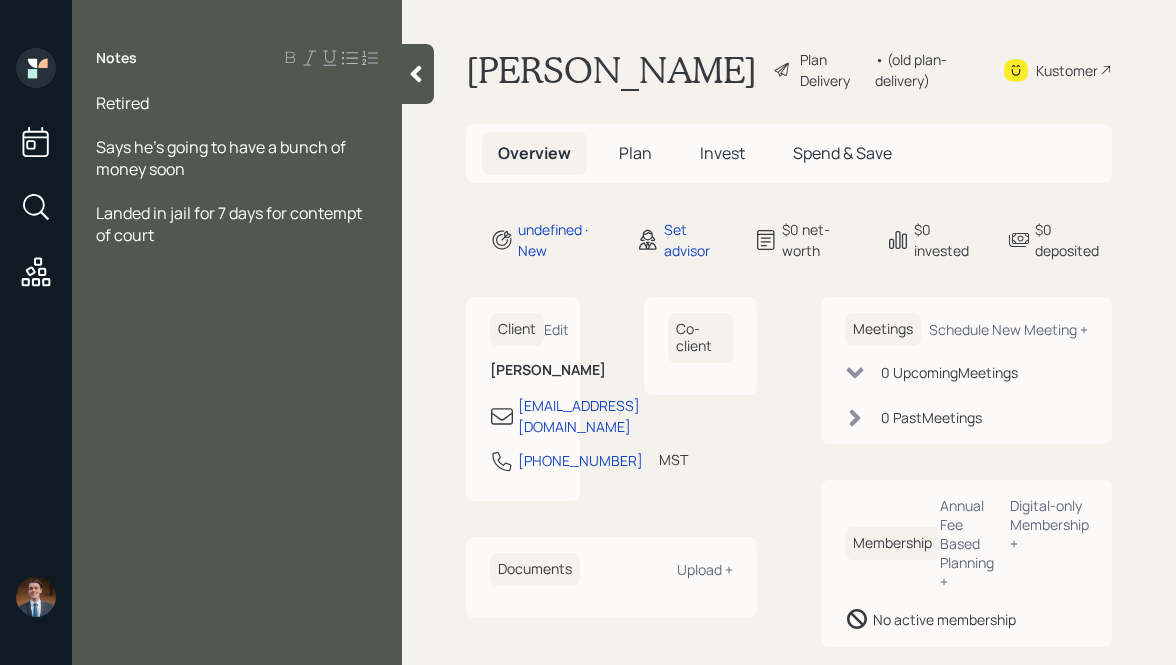 click on "Landed in jail for 7 days for contempt of court" at bounding box center [237, 224] 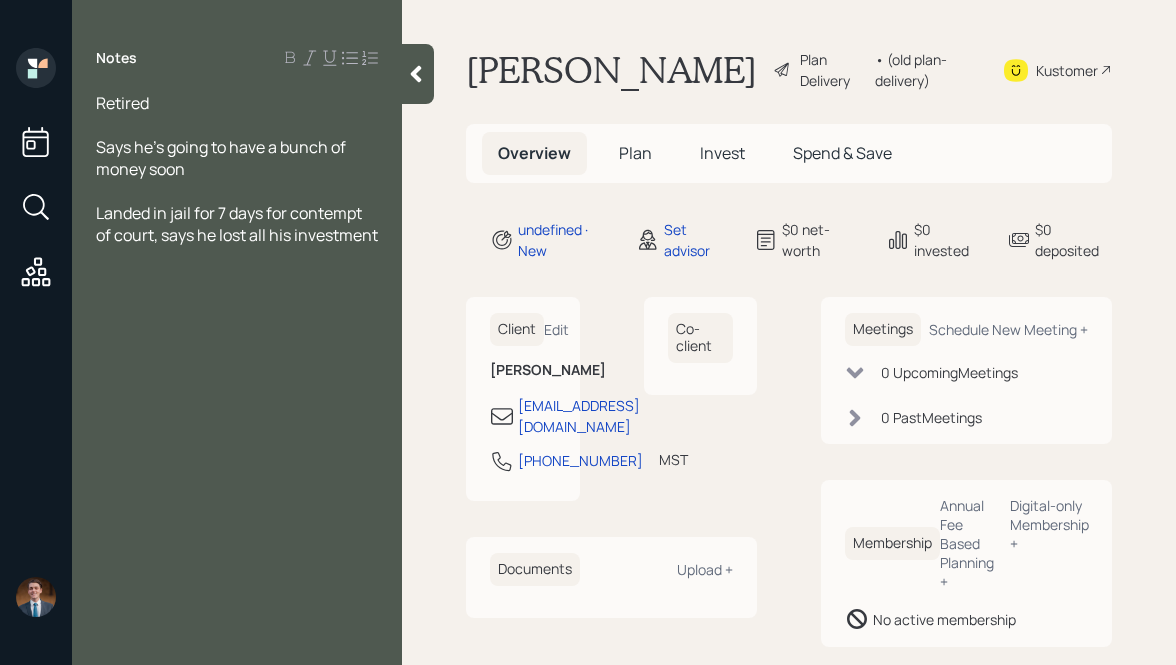 click on "Says he's going to have a bunch of money soon" at bounding box center [237, 158] 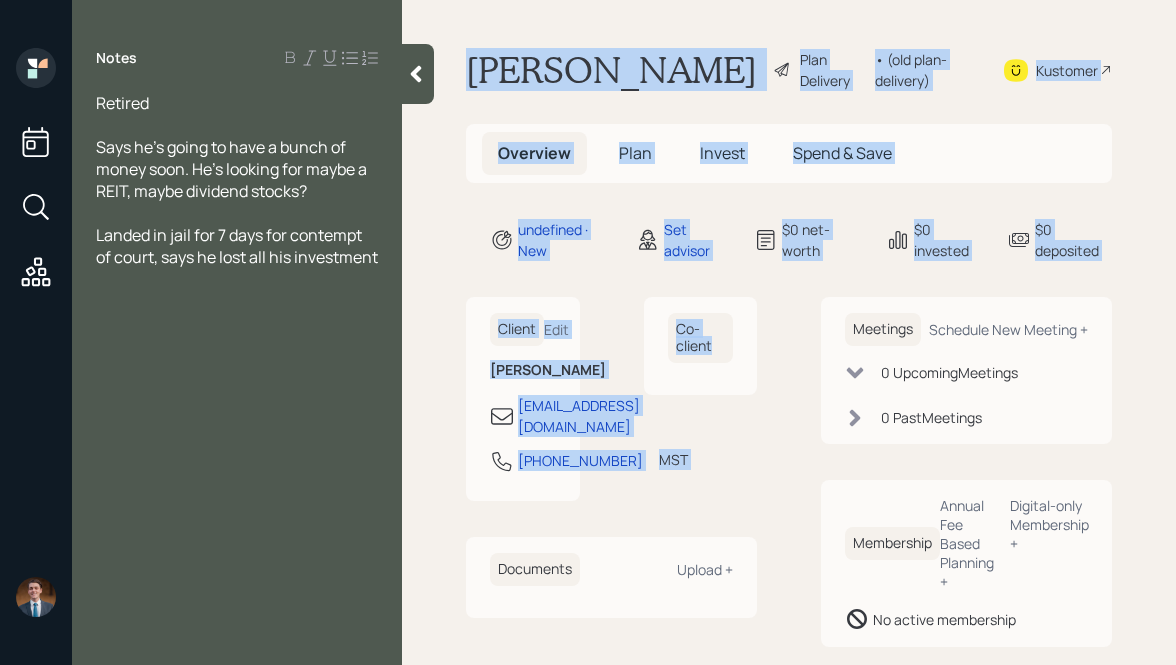 drag, startPoint x: 456, startPoint y: 60, endPoint x: 782, endPoint y: 423, distance: 487.89856 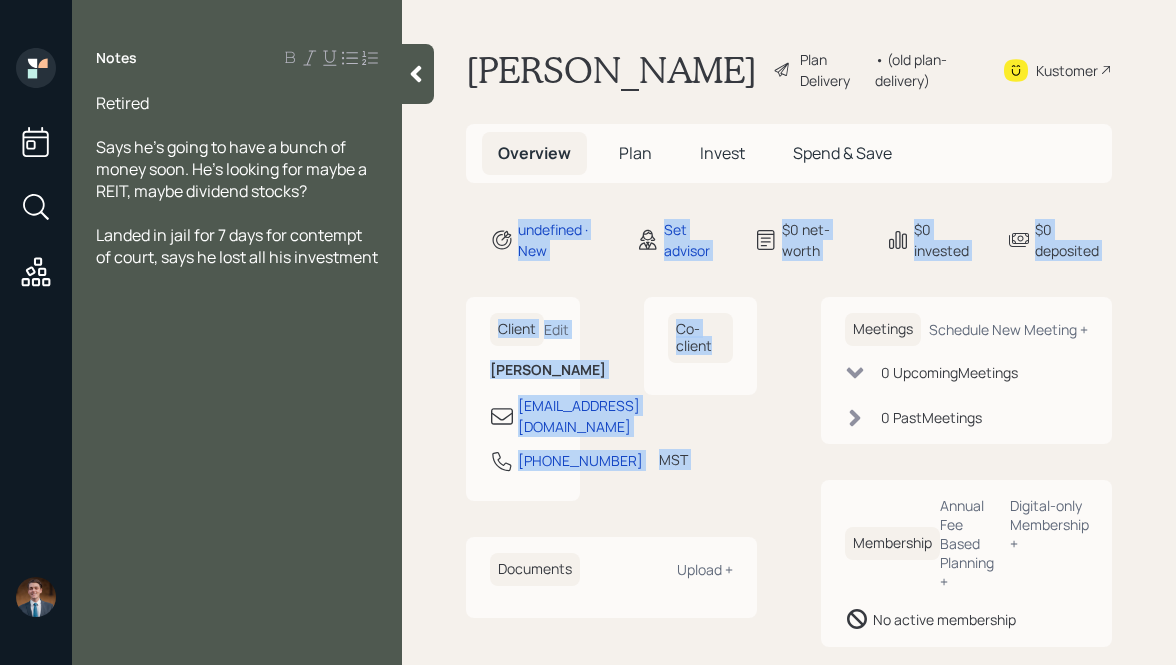 drag, startPoint x: 782, startPoint y: 414, endPoint x: 575, endPoint y: 193, distance: 302.80356 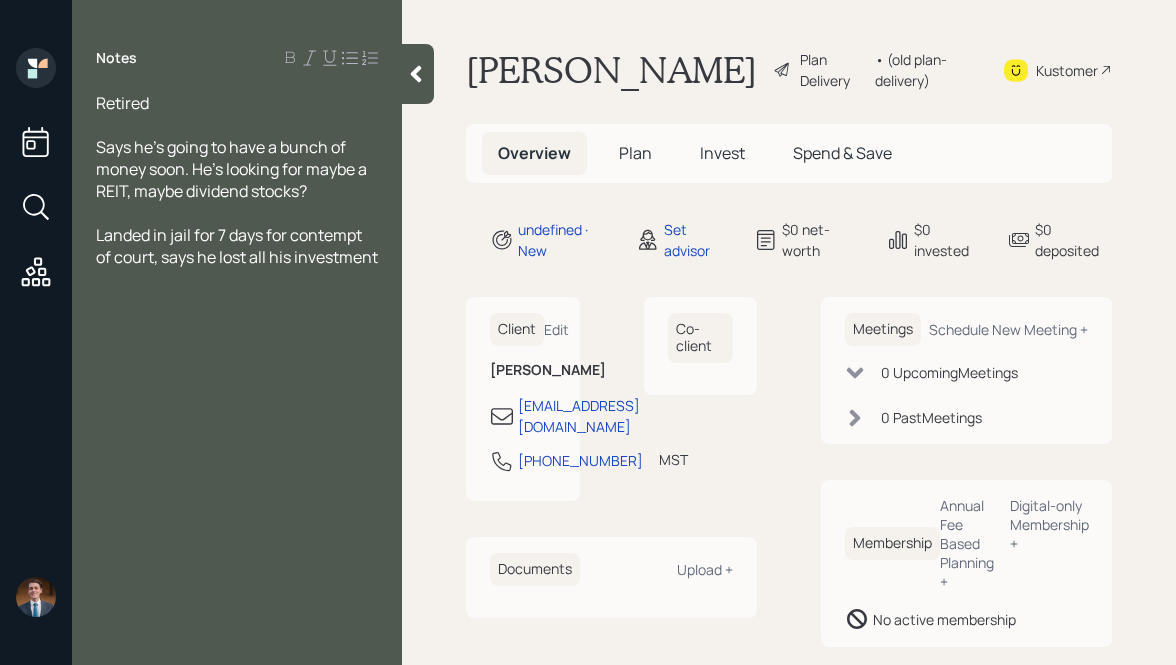 click on "[PERSON_NAME] Plan Delivery • (old plan-delivery) Kustomer Overview Plan Invest Spend & Save undefined ·
New Set advisor $0 net-worth $0 invested $0 deposited Client Edit [PERSON_NAME] [EMAIL_ADDRESS][DOMAIN_NAME] [PHONE_NUMBER] MST Currently 11:51 AM Co-client Documents Upload + Meetings Schedule New Meeting + 0   Upcoming  Meeting s 0   Past  Meeting s Membership Annual Fee Based Planning + Digital-only Membership + No active membership" at bounding box center (789, 332) 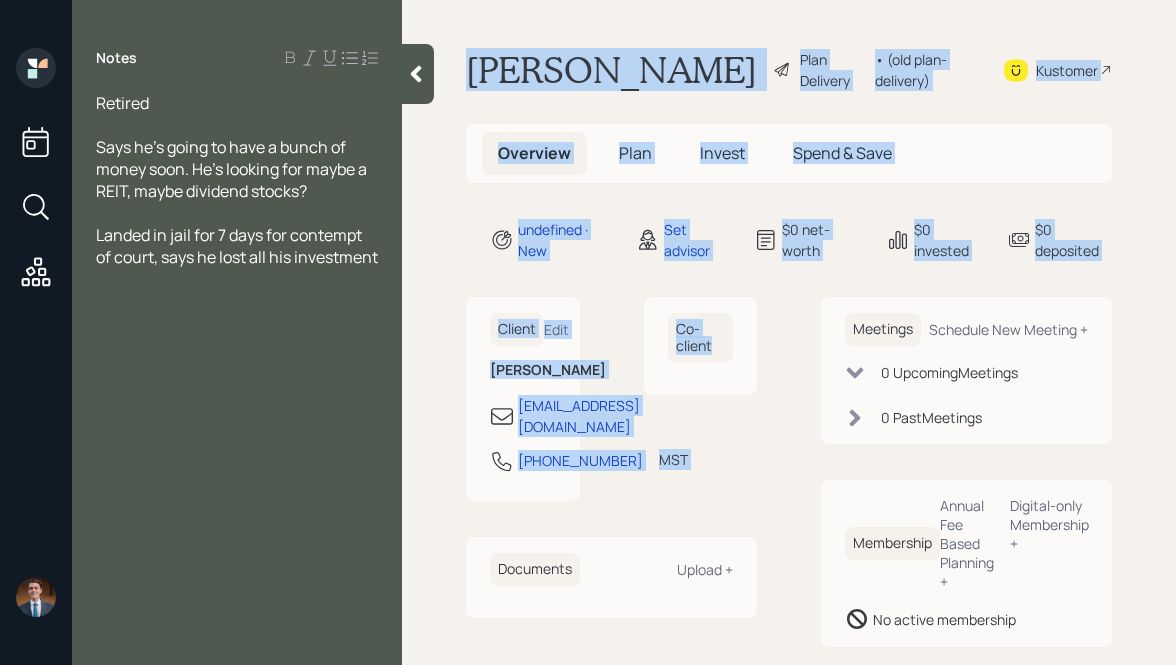 drag, startPoint x: 466, startPoint y: 56, endPoint x: 755, endPoint y: 418, distance: 463.2116 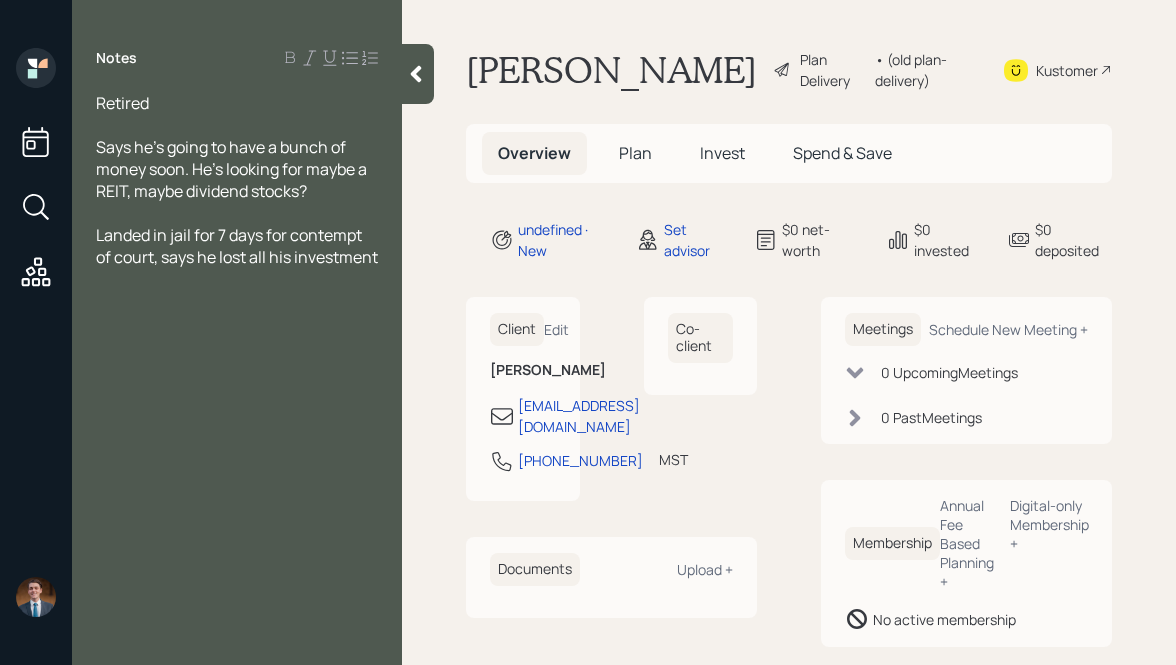 click on "Landed in jail for 7 days for contempt of court, says he lost all his investment" at bounding box center (237, 246) 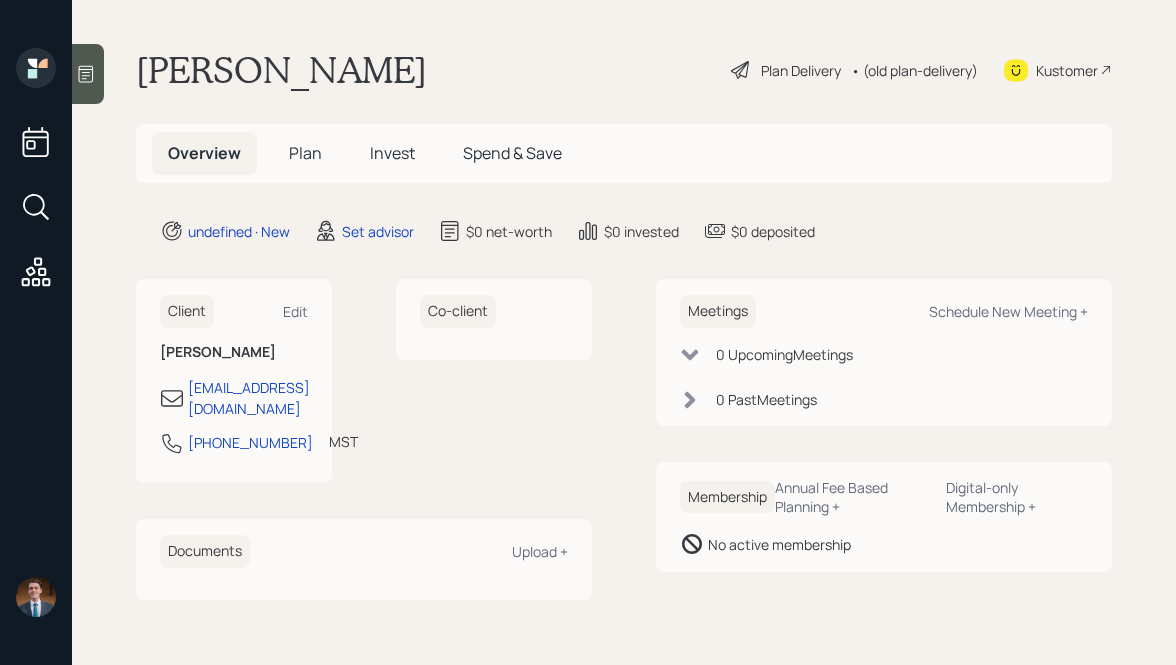click 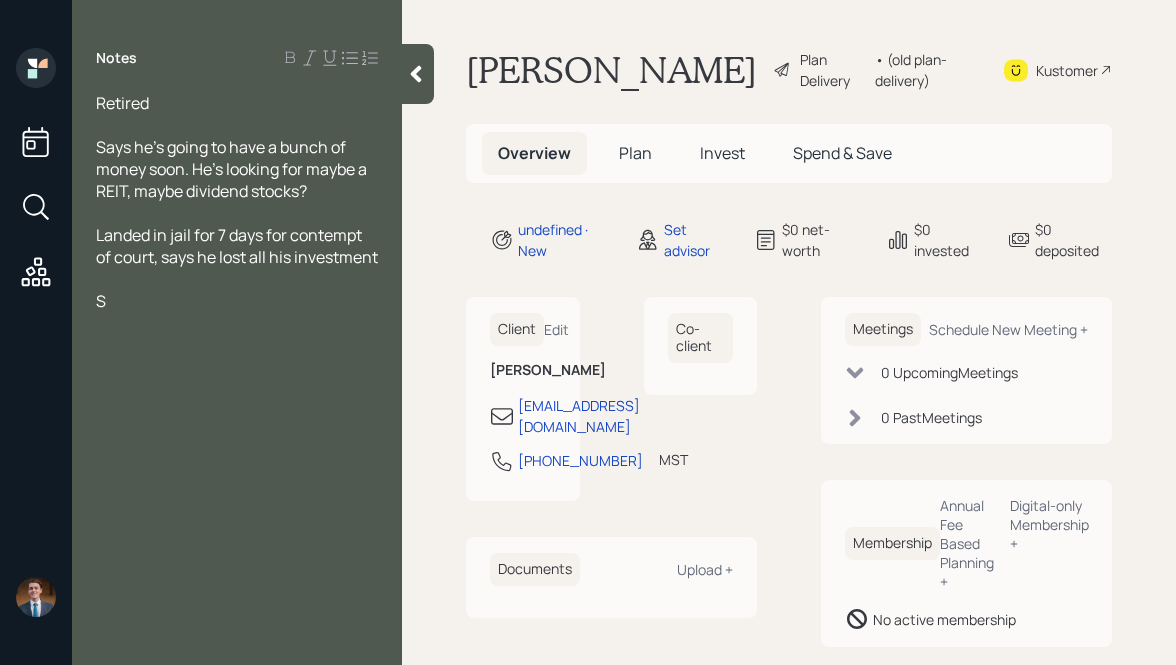 type 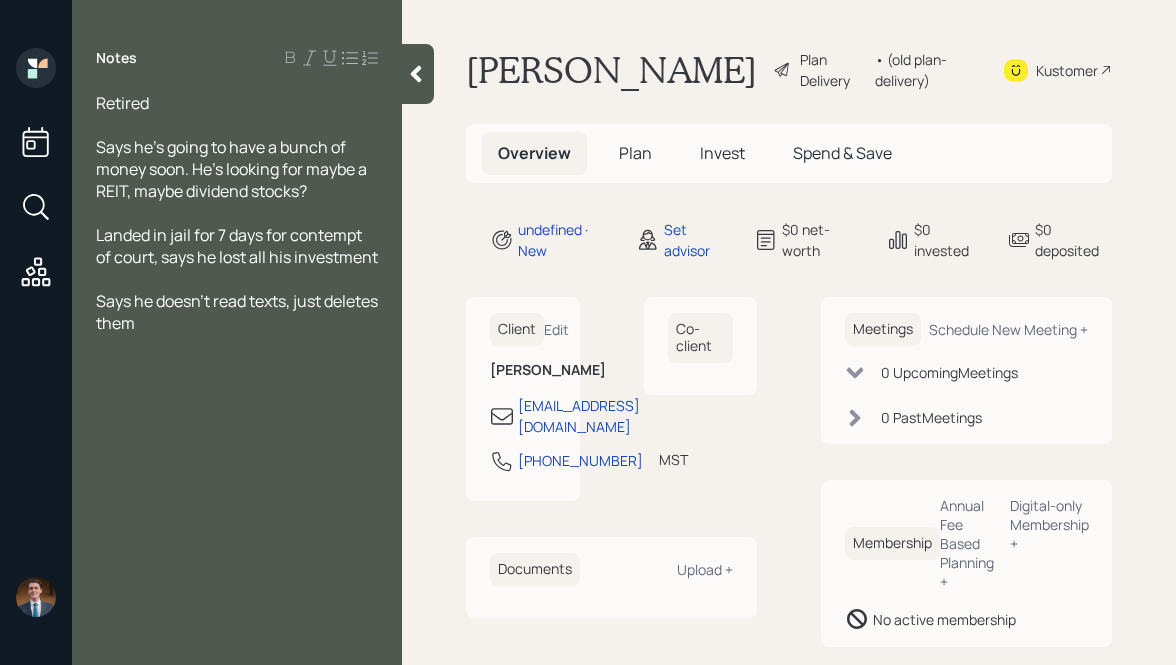 click on "[PERSON_NAME] Plan Delivery • (old plan-delivery) Kustomer Overview Plan Invest Spend & Save undefined ·
New Set advisor $0 net-worth $0 invested $0 deposited Client Edit [PERSON_NAME] [EMAIL_ADDRESS][DOMAIN_NAME] [PHONE_NUMBER] MST Currently 11:52 AM Co-client Documents Upload + Meetings Schedule New Meeting + 0   Upcoming  Meeting s 0   Past  Meeting s Membership Annual Fee Based Planning + Digital-only Membership + No active membership" at bounding box center (789, 332) 